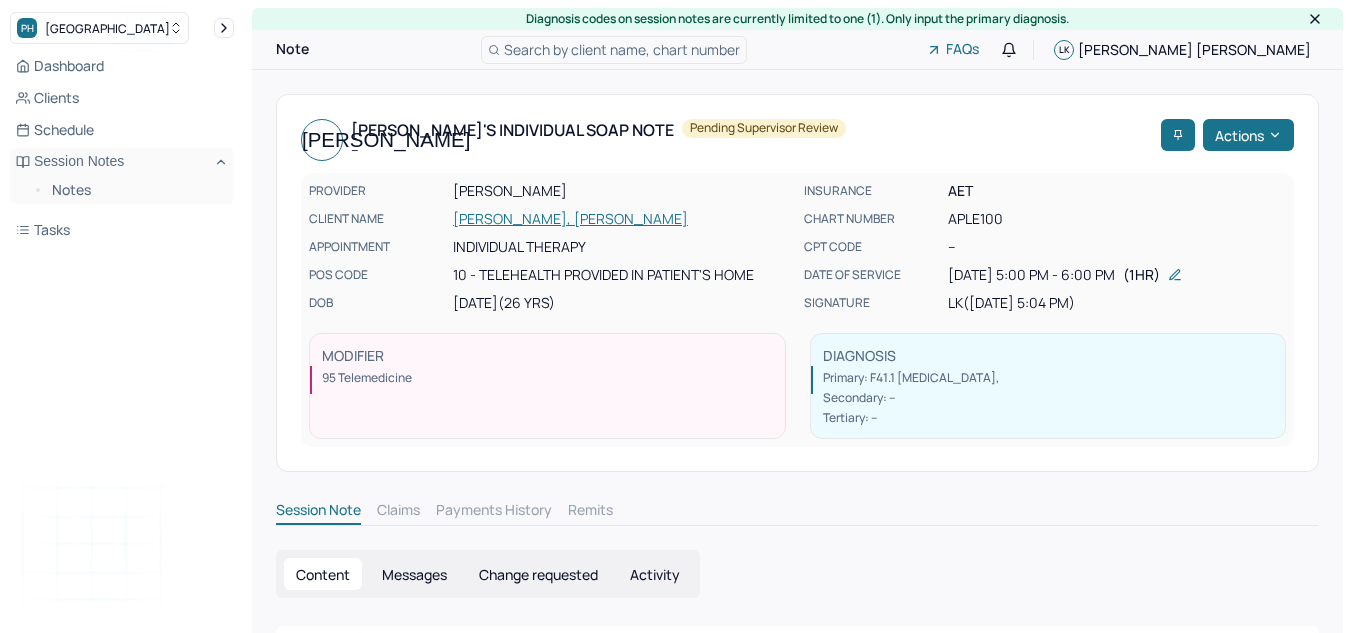 scroll, scrollTop: 0, scrollLeft: 0, axis: both 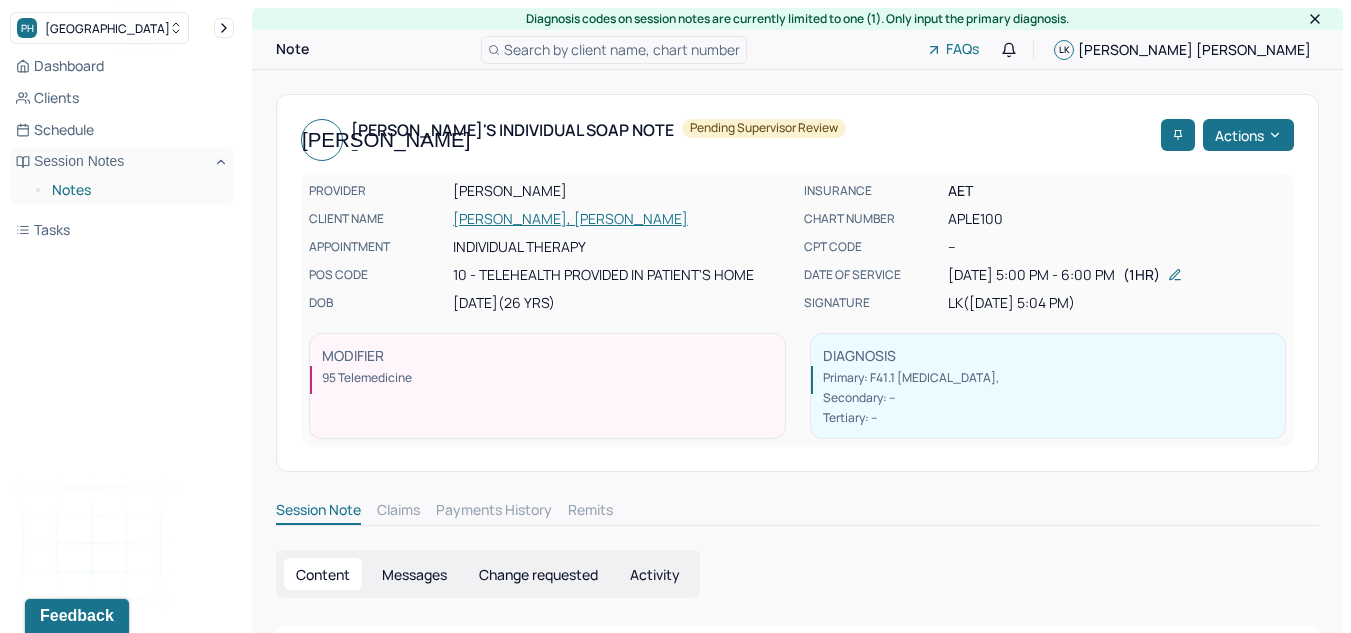 click on "Notes" at bounding box center [135, 190] 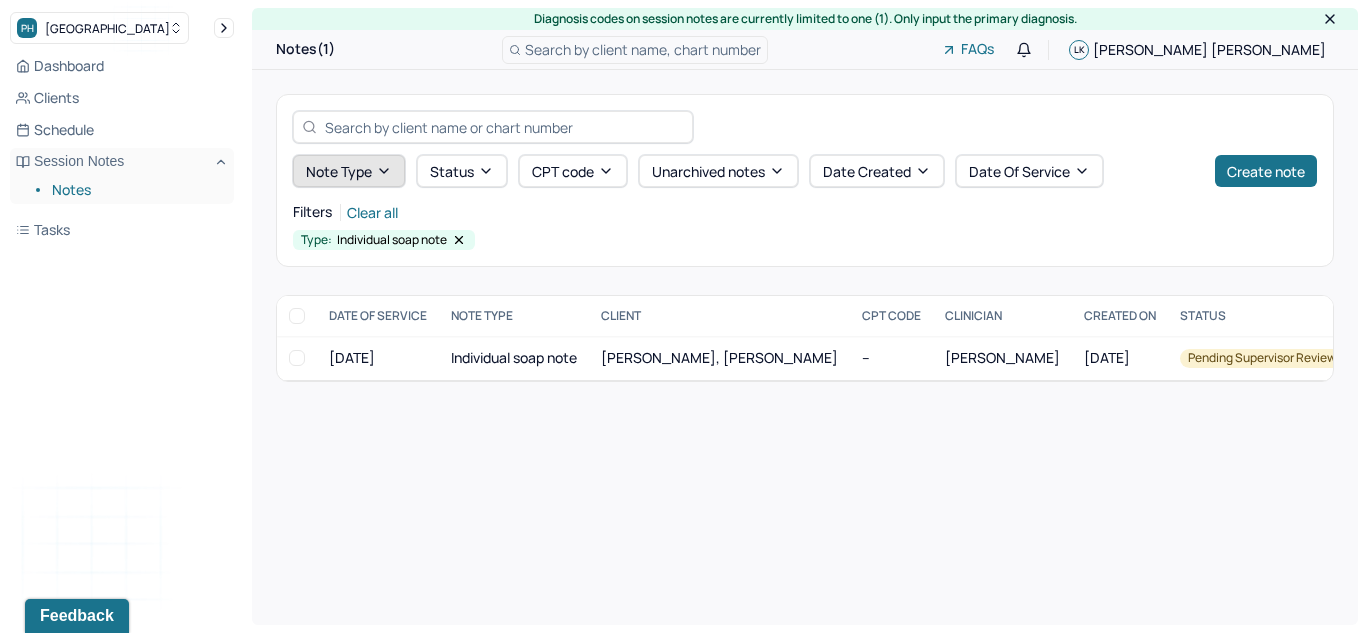 click 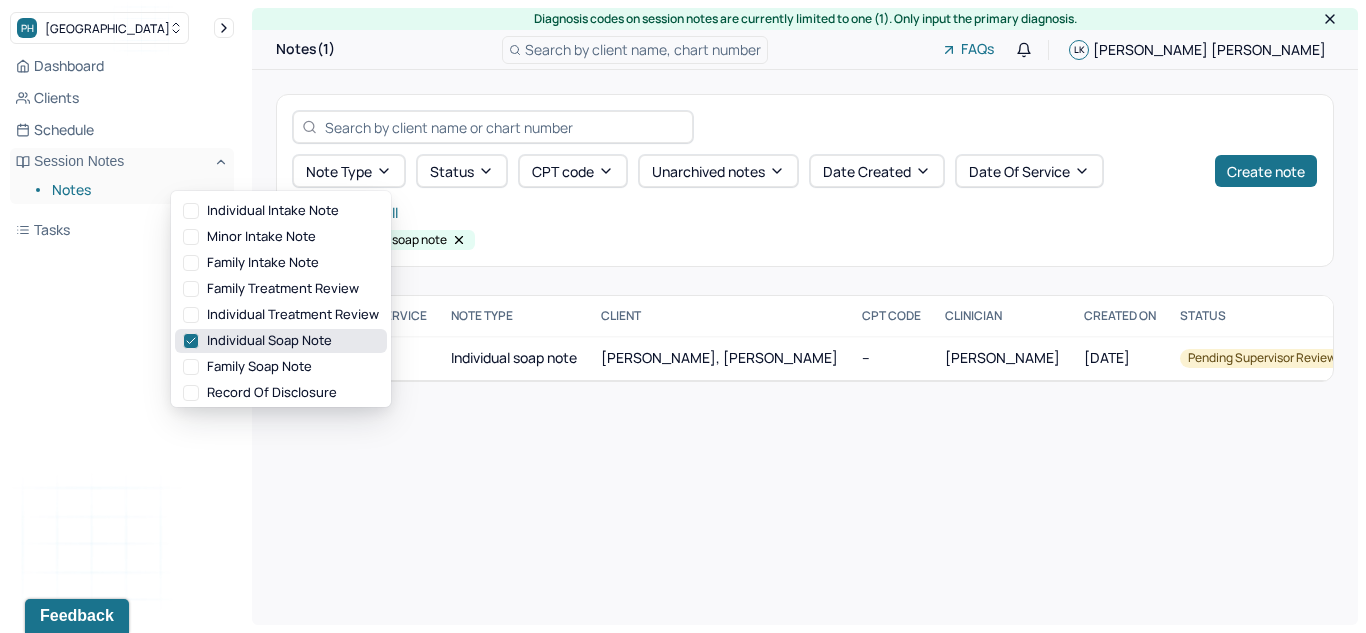 click on "Individual soap note" at bounding box center [281, 341] 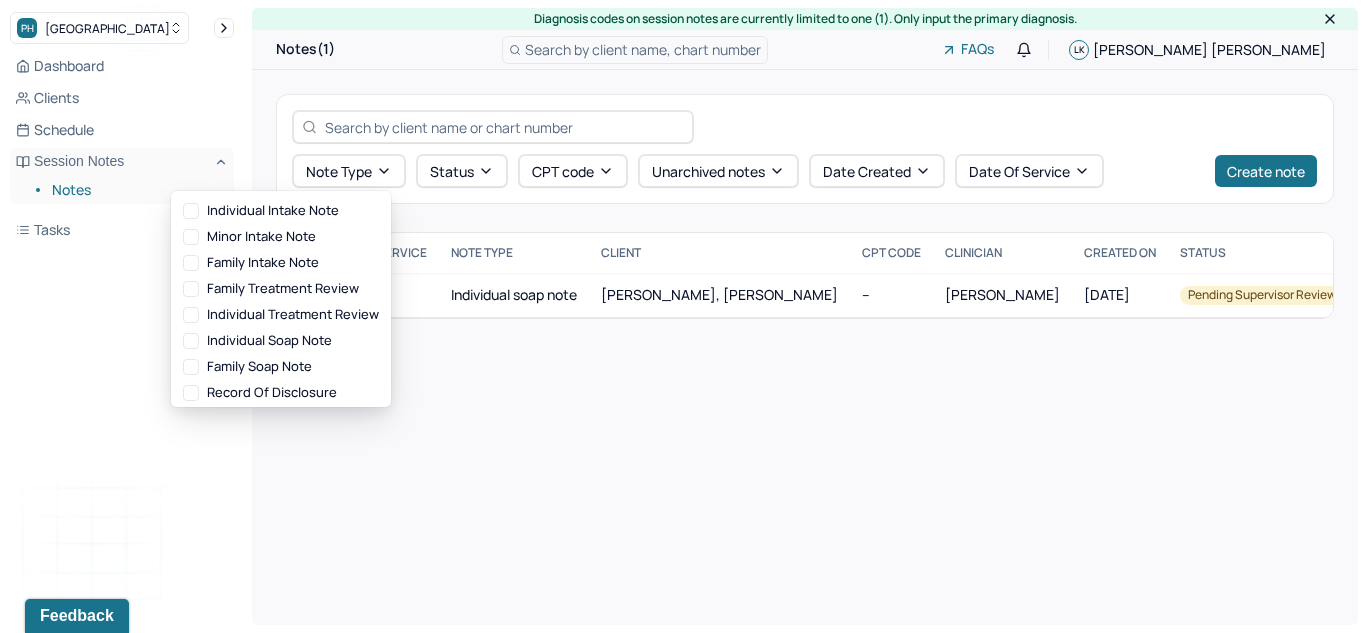 click on "Note type Status CPT code Unarchived notes Date Created Date Of Service Create note" at bounding box center [805, 149] 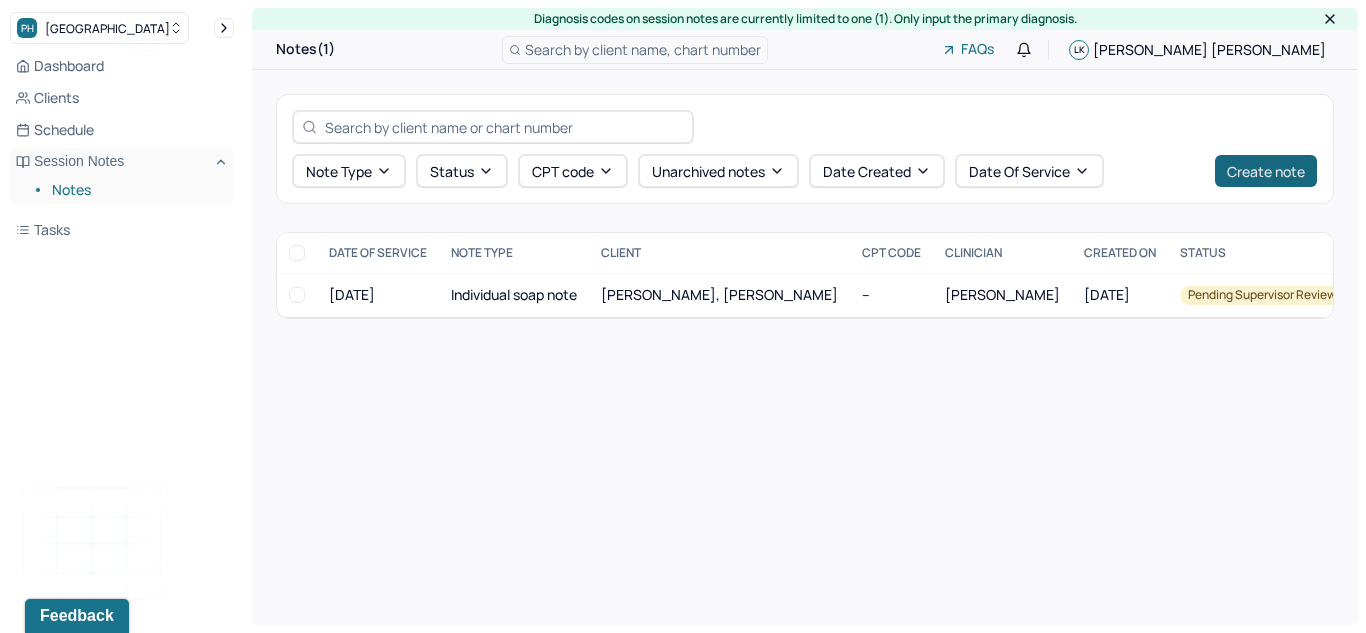 click on "Create note" at bounding box center [1266, 171] 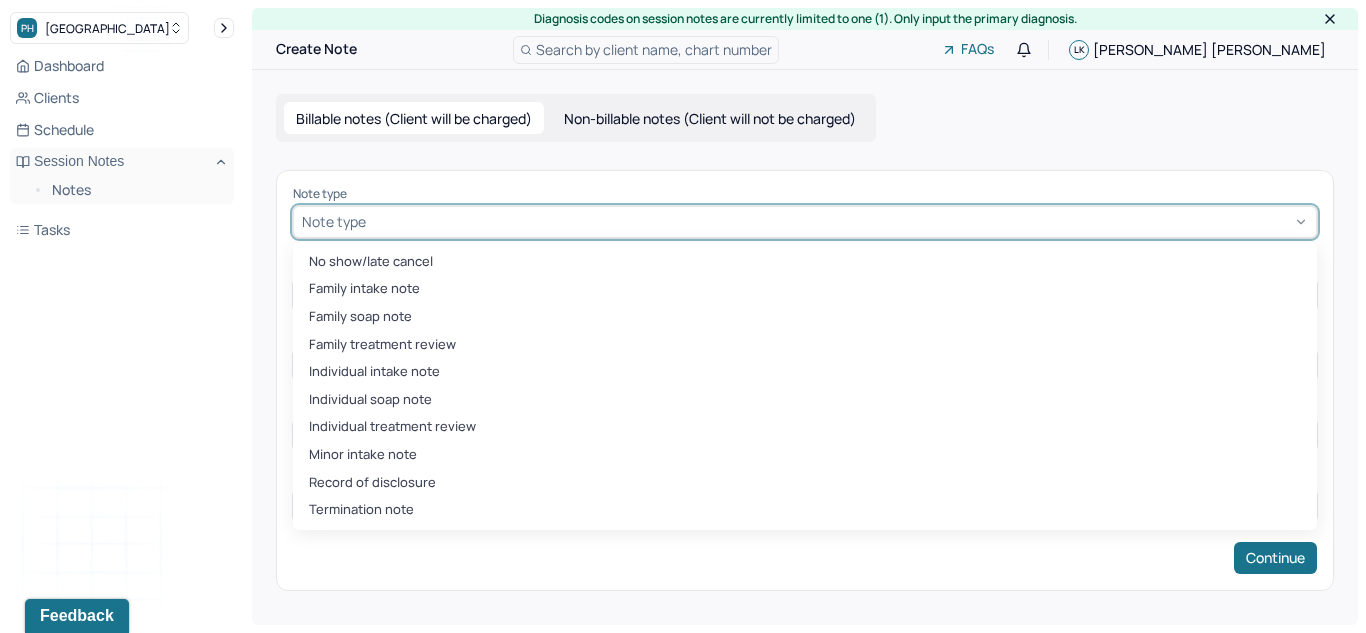 click at bounding box center (839, 221) 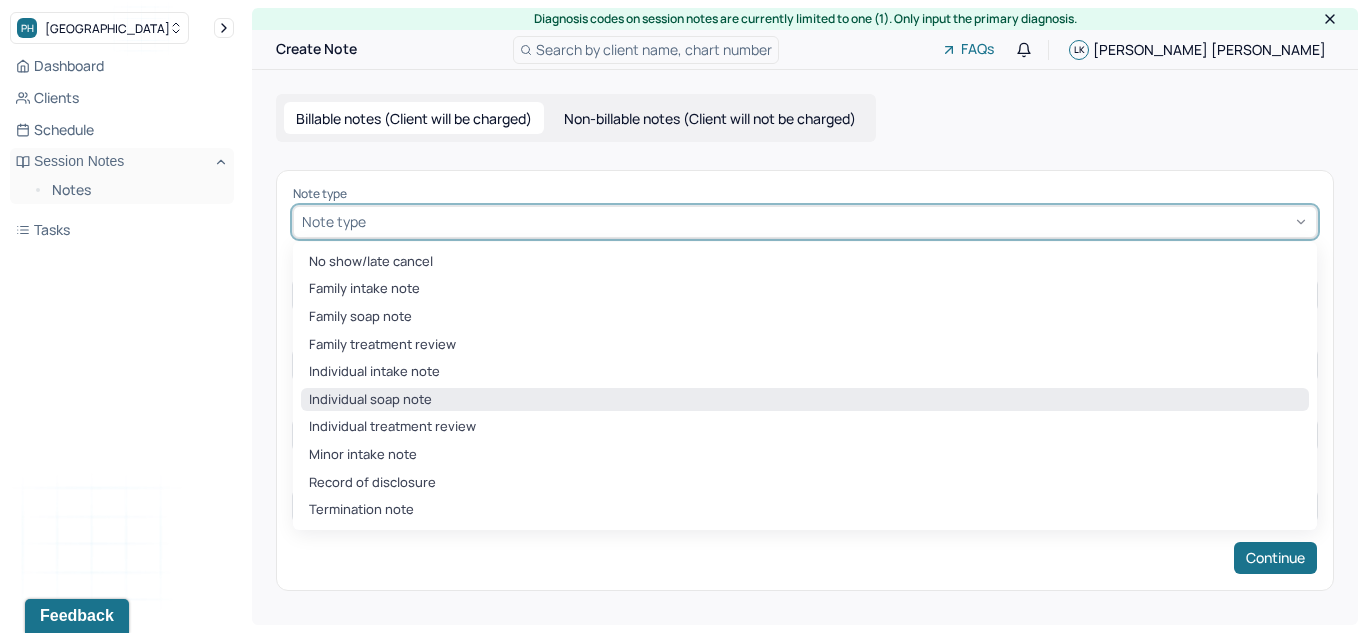 click on "Individual soap note" at bounding box center (805, 400) 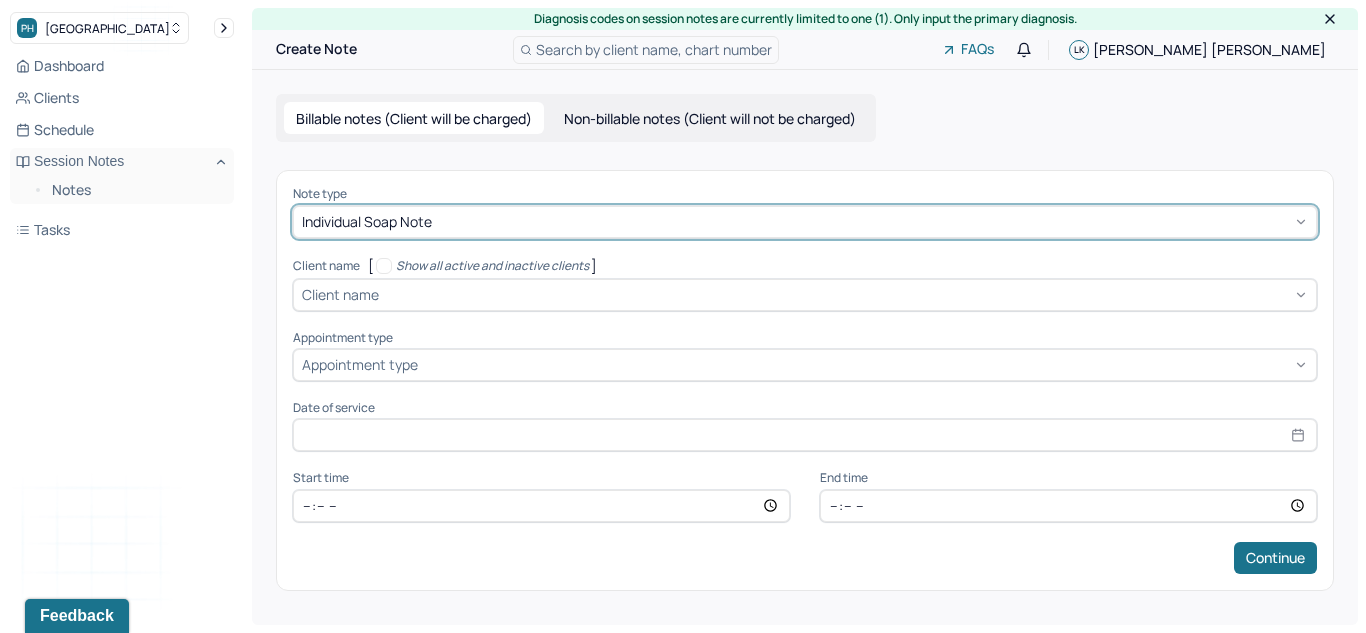 click at bounding box center [845, 294] 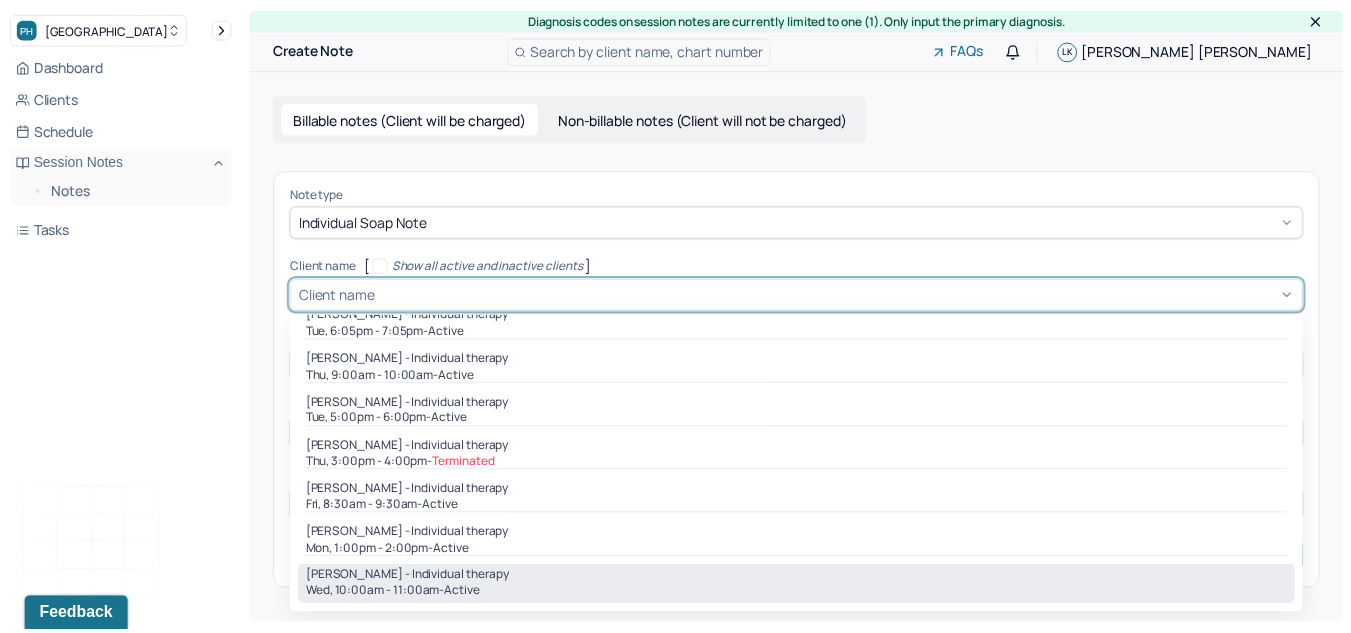 scroll, scrollTop: 62, scrollLeft: 0, axis: vertical 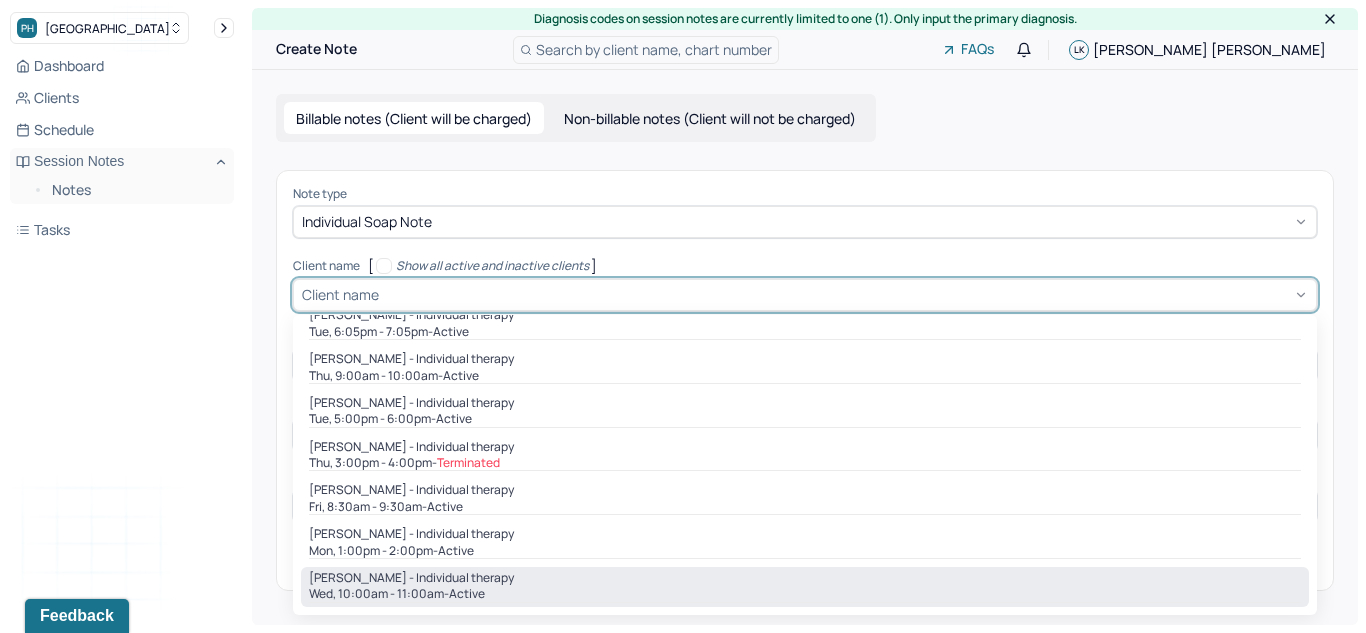 click on "[PERSON_NAME] - Individual therapy" at bounding box center [411, 578] 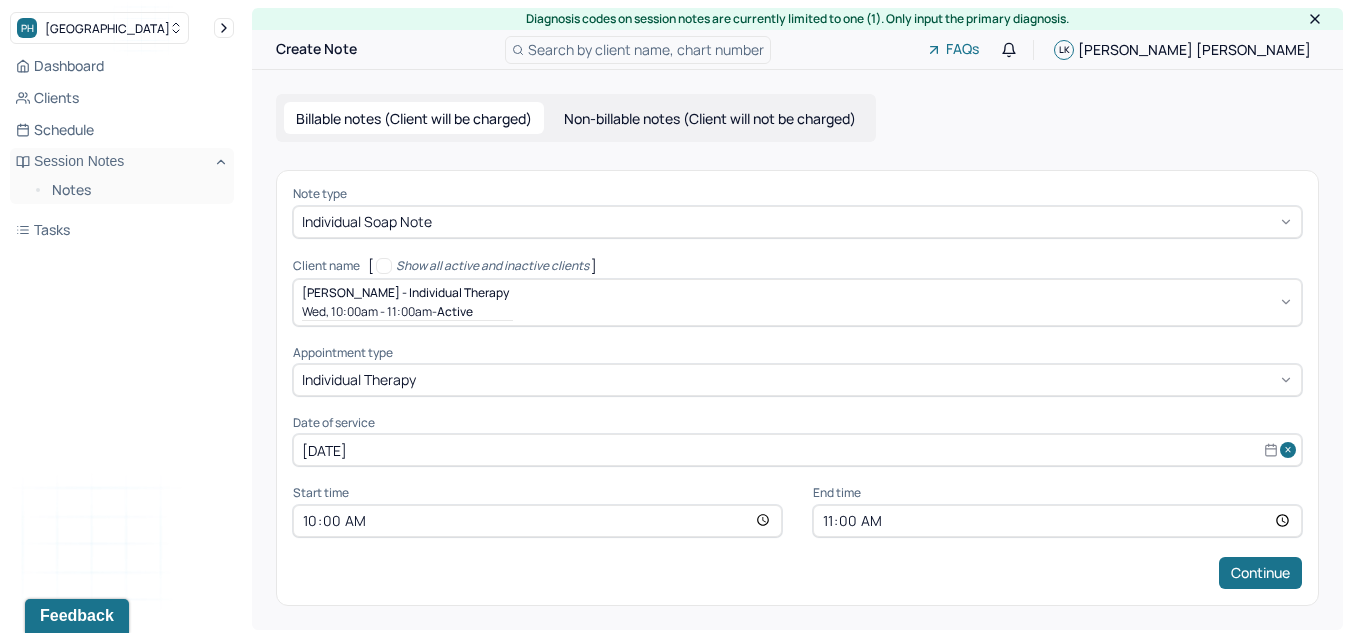 click on "10:00" at bounding box center [537, 521] 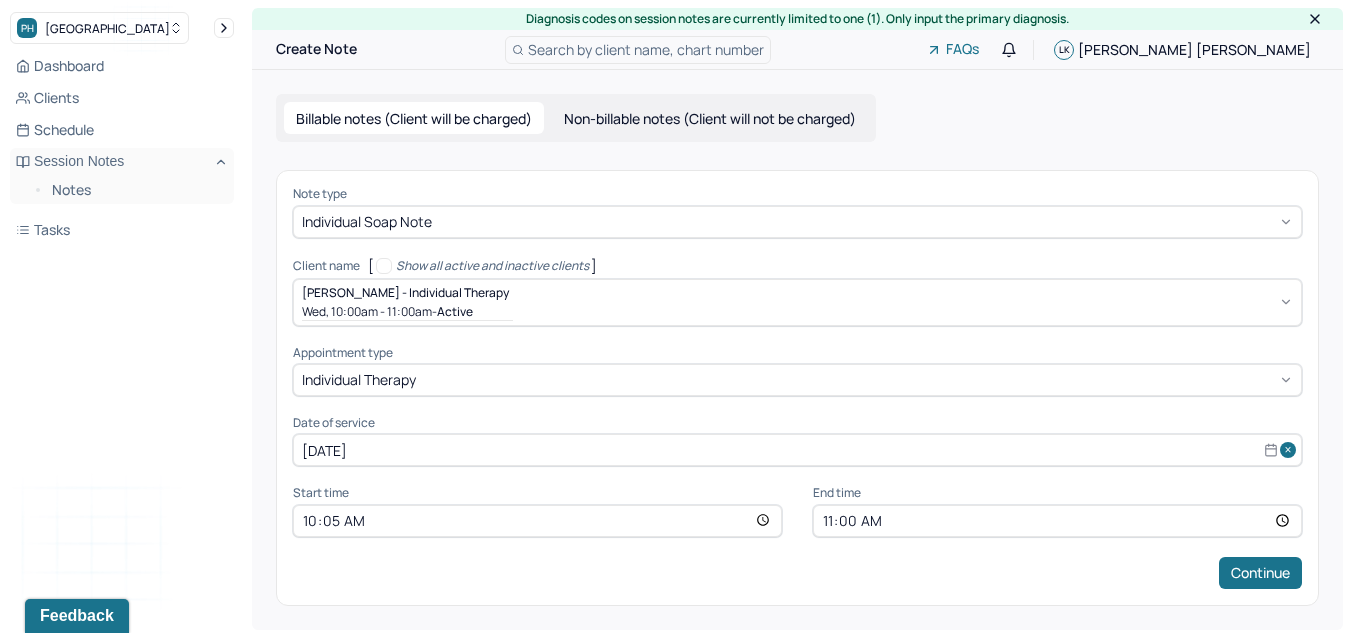 type on "10:05" 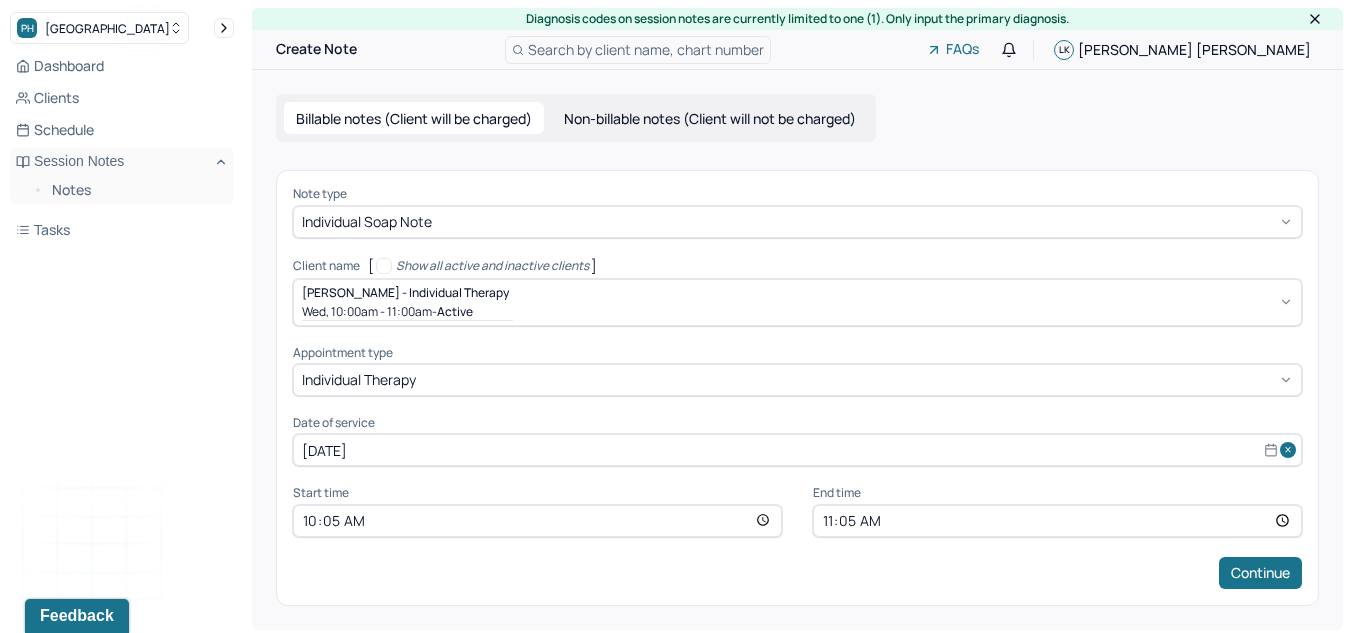 type on "11:05" 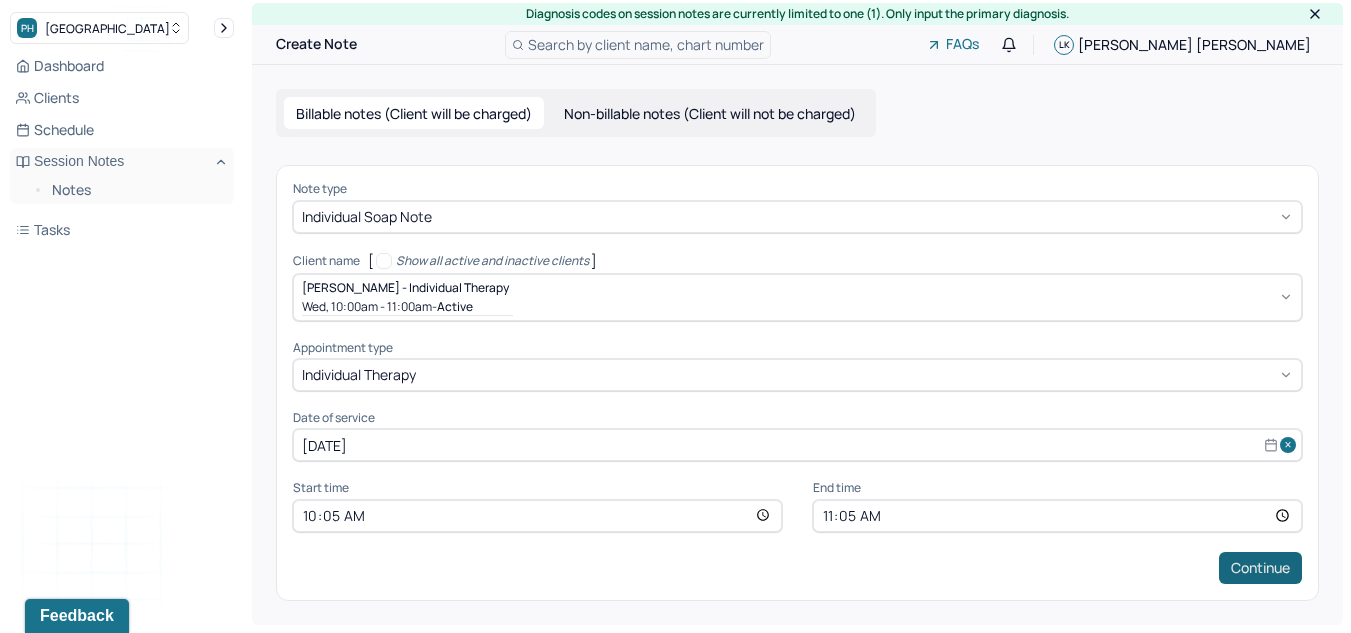 click on "Continue" at bounding box center [1260, 568] 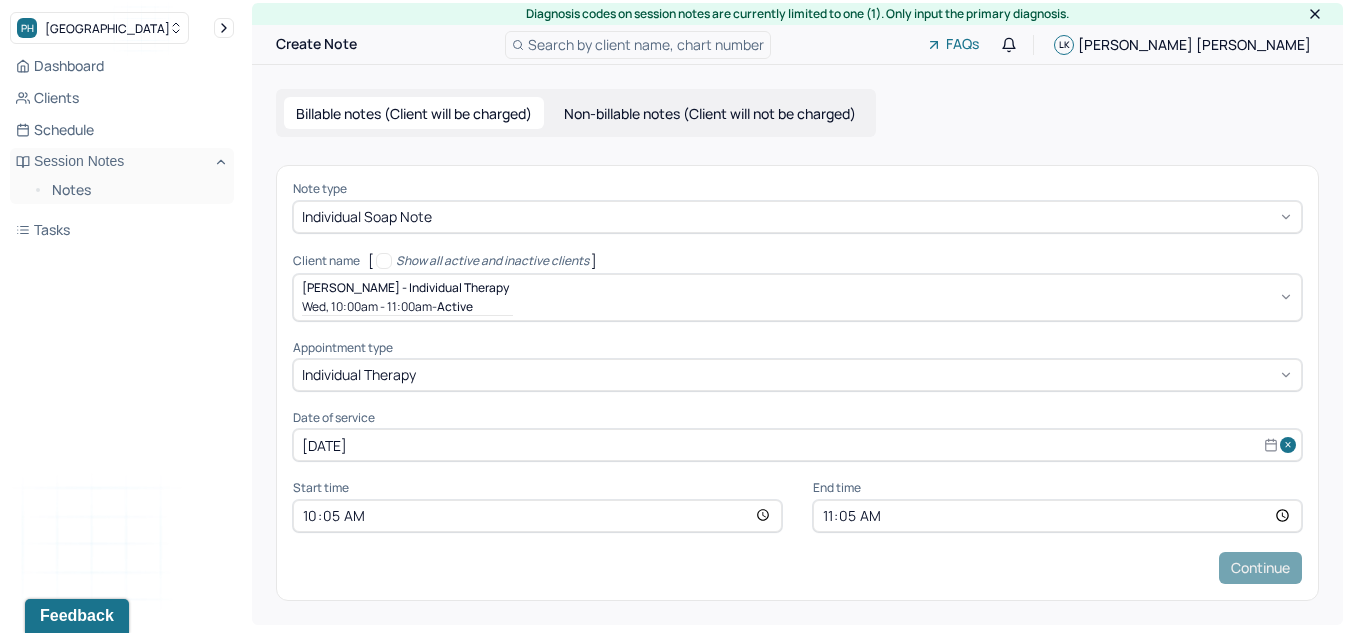 scroll, scrollTop: 0, scrollLeft: 0, axis: both 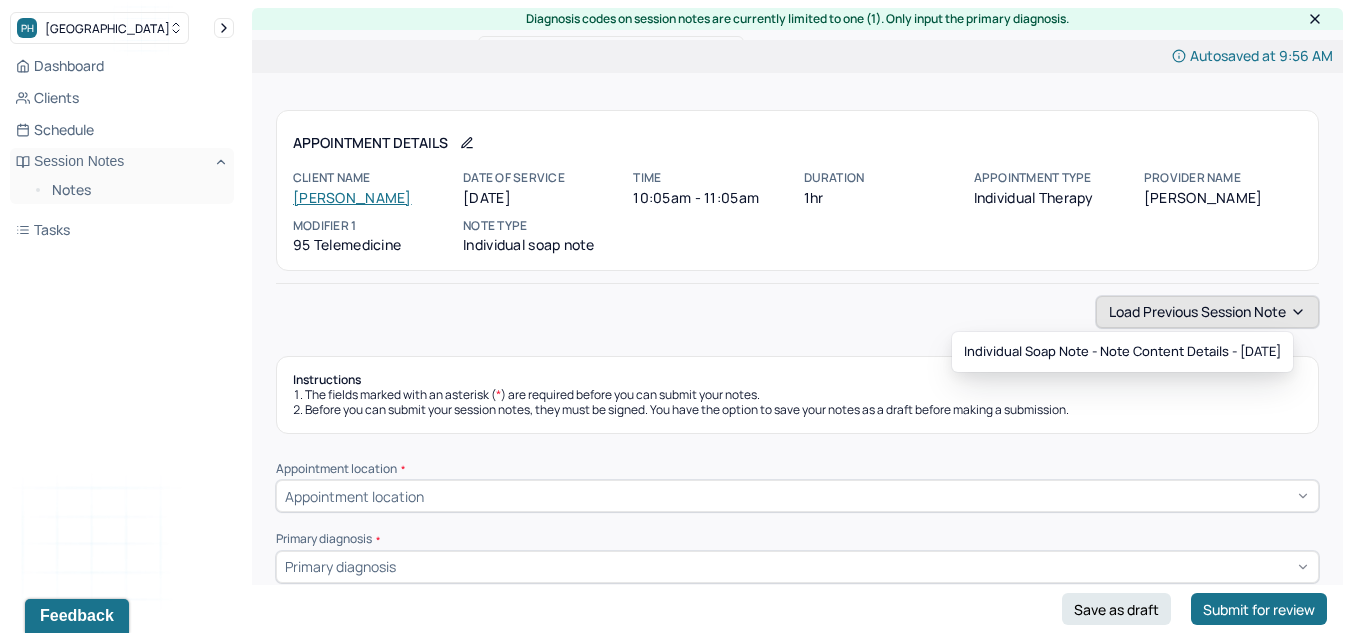 click on "Load previous session note" at bounding box center [1207, 312] 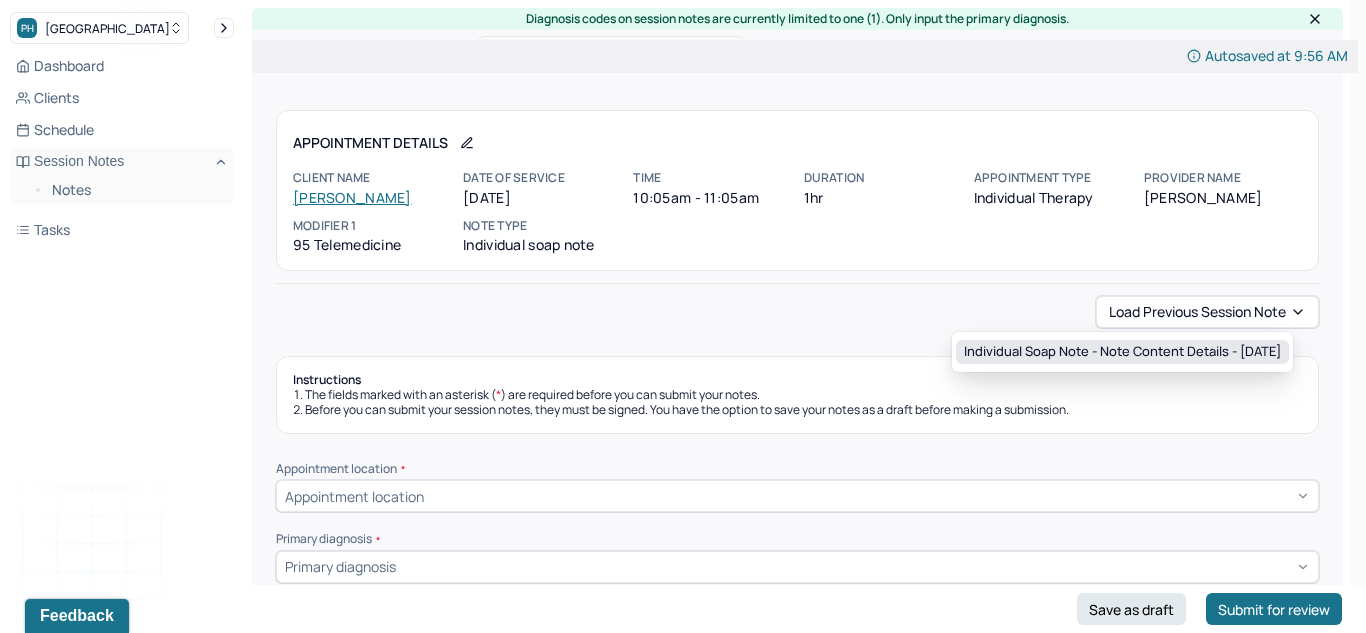 click on "Individual soap note   - Note content Details -   [DATE]" at bounding box center (1122, 352) 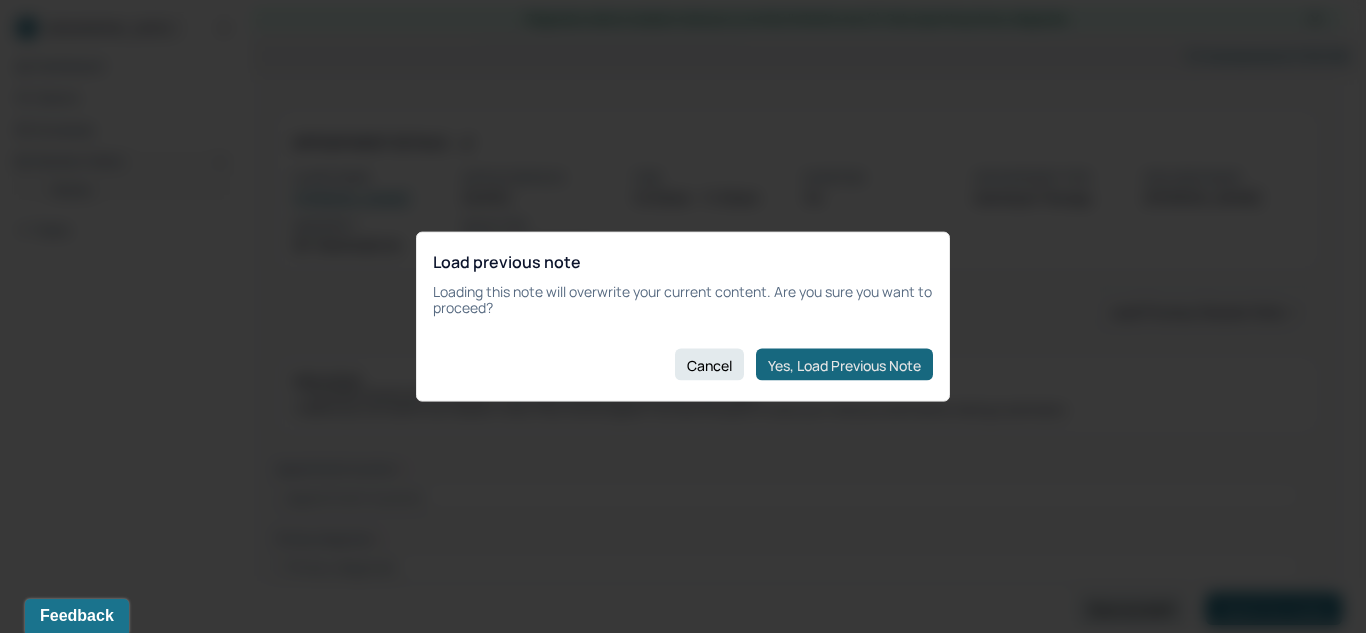 click on "Yes, Load Previous Note" at bounding box center [844, 365] 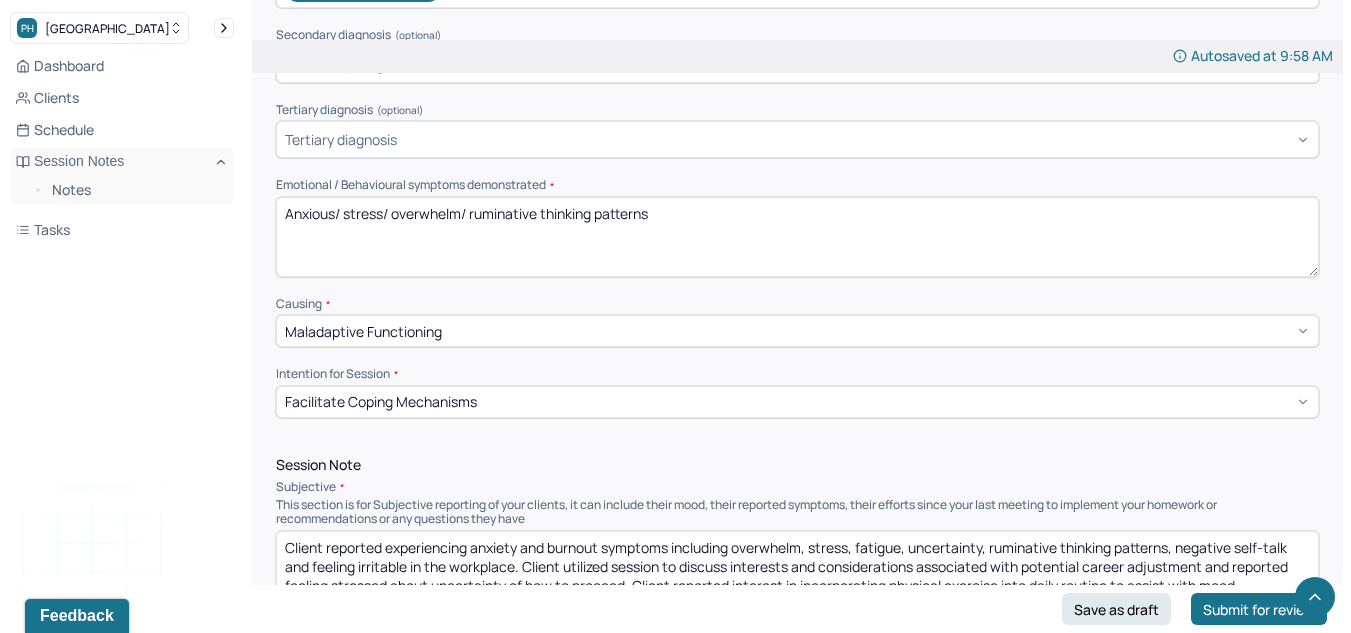scroll, scrollTop: 788, scrollLeft: 0, axis: vertical 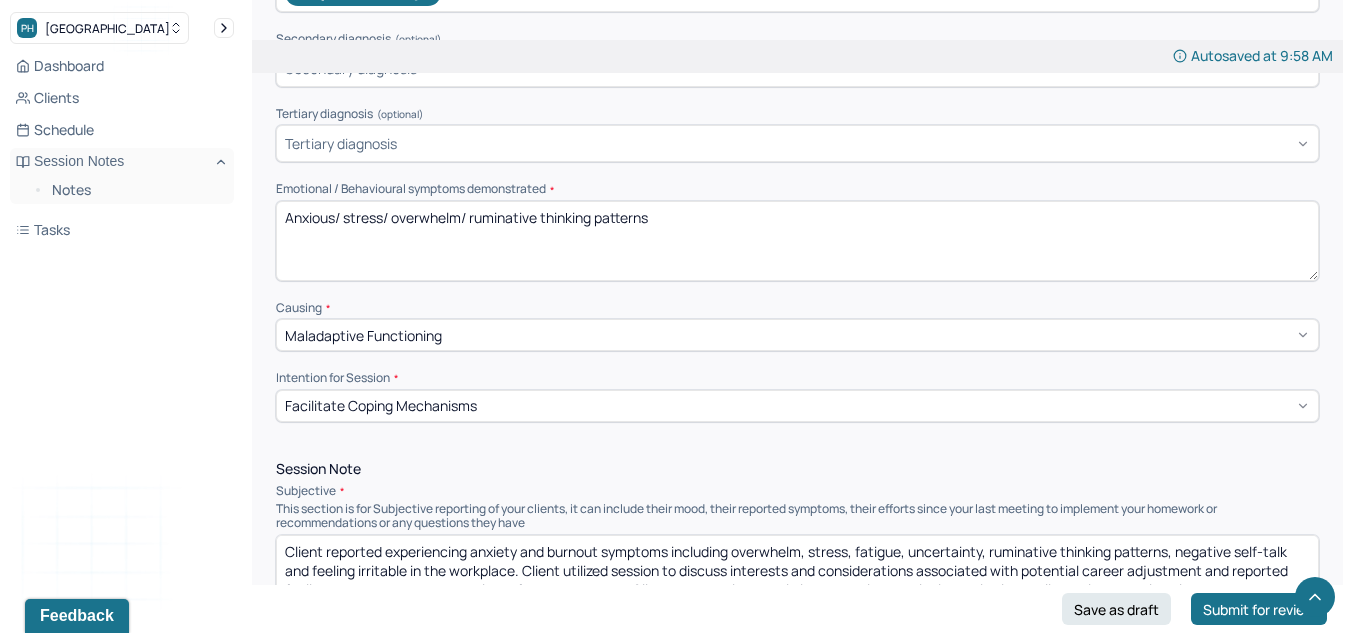 click on "Anxious/ stress/ overwhelm/ ruminative thinking patterns" at bounding box center [797, 241] 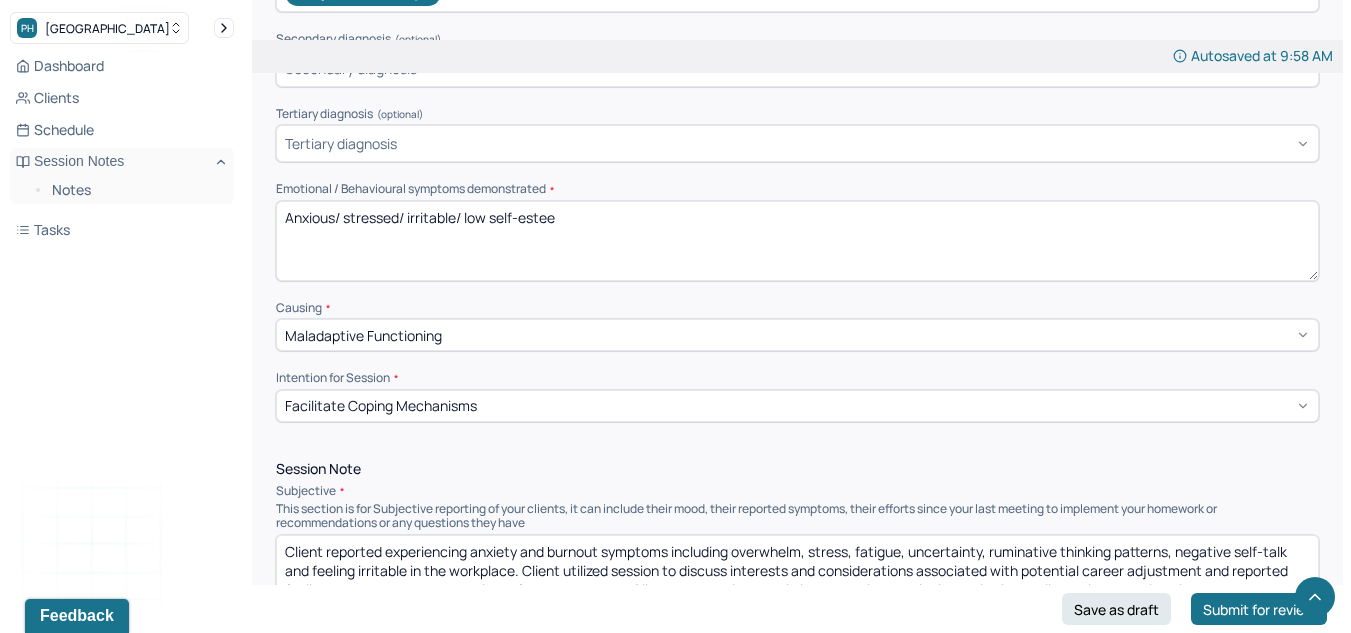 type on "Anxious/ stressed/ irritable/ [MEDICAL_DATA]" 